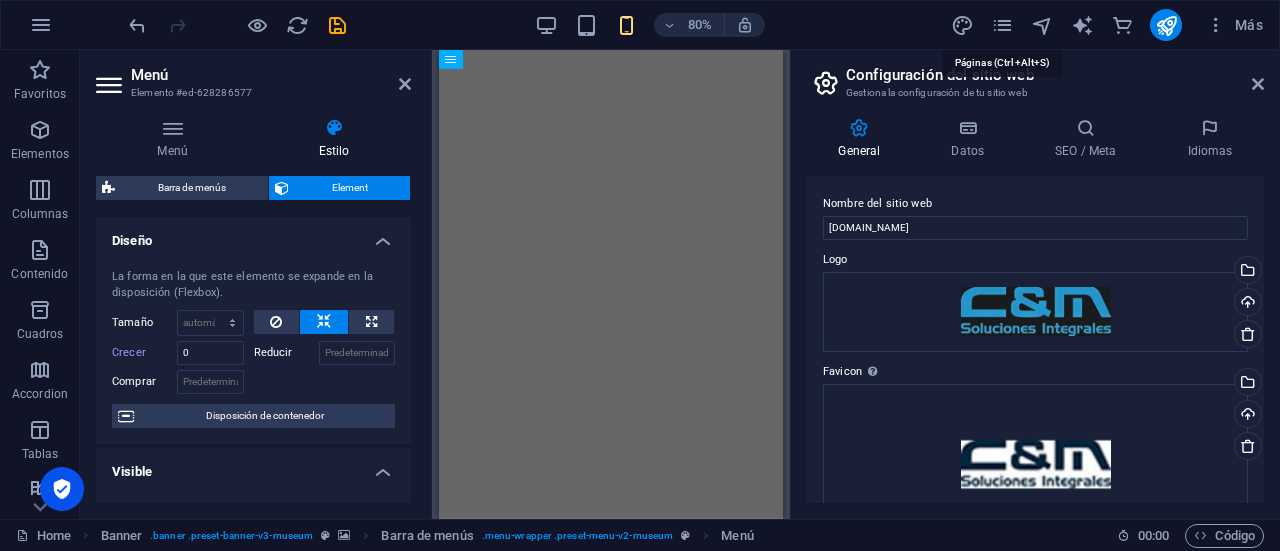 scroll, scrollTop: 0, scrollLeft: 0, axis: both 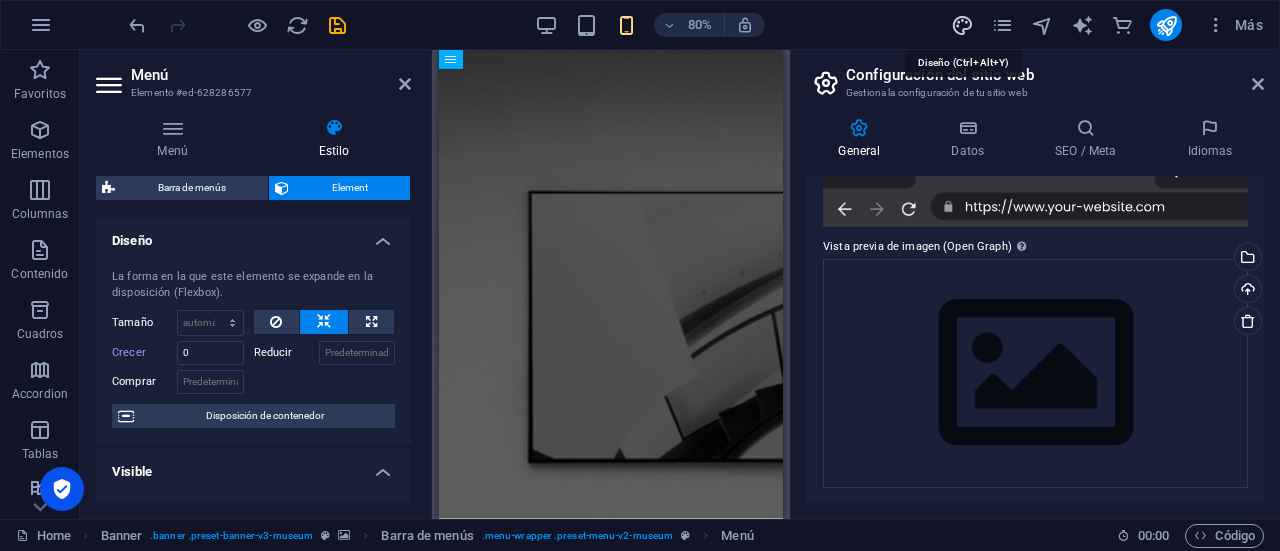 click at bounding box center [962, 25] 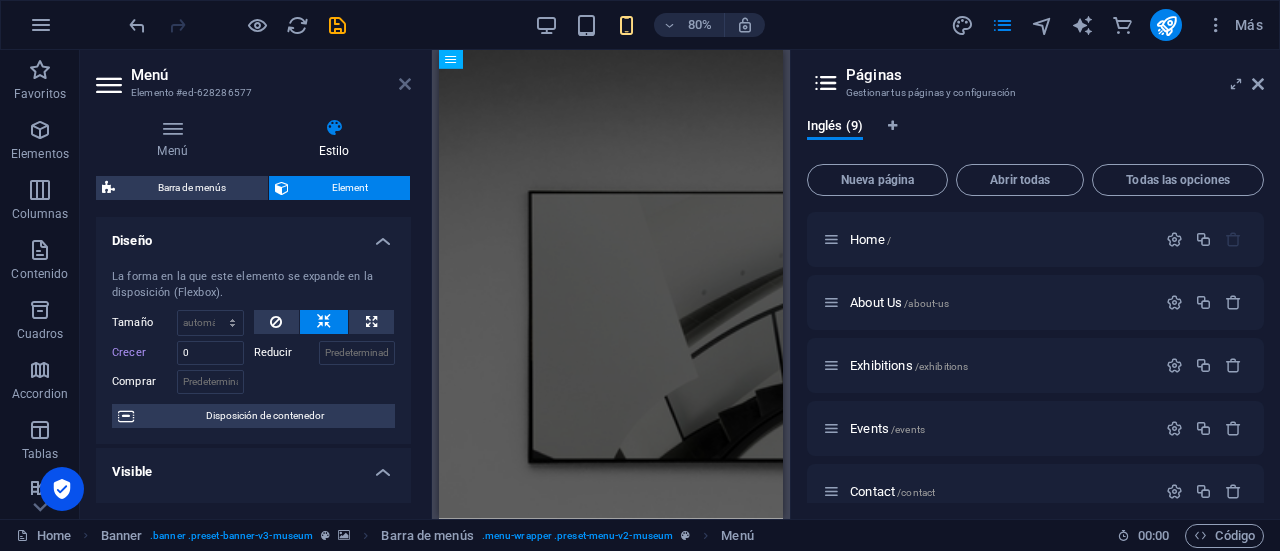 click at bounding box center (405, 84) 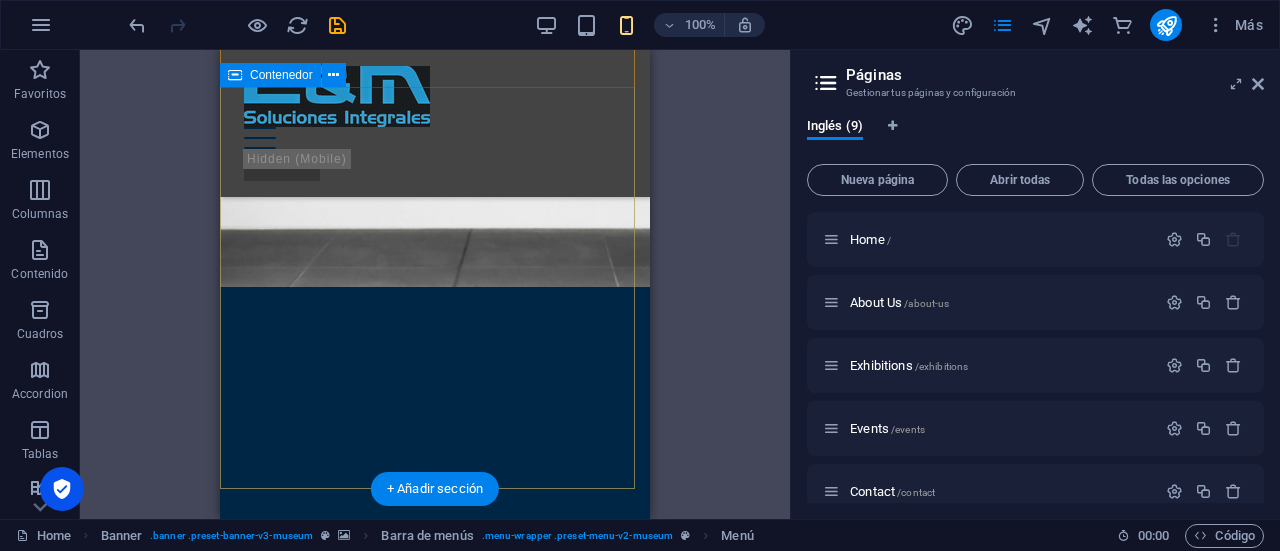 scroll, scrollTop: 400, scrollLeft: 0, axis: vertical 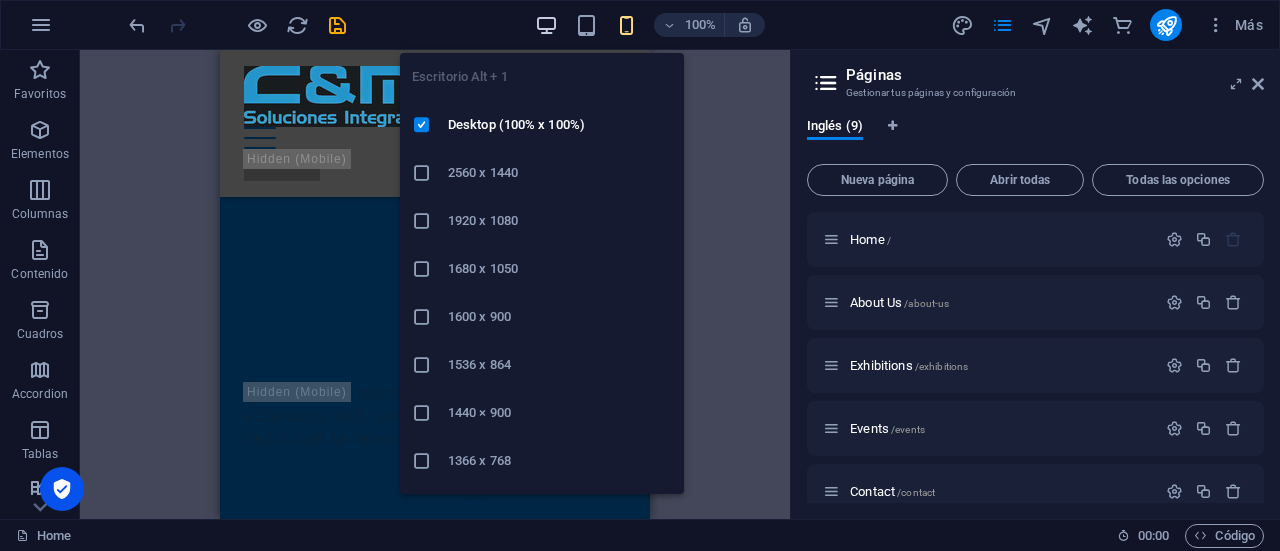 click at bounding box center (546, 25) 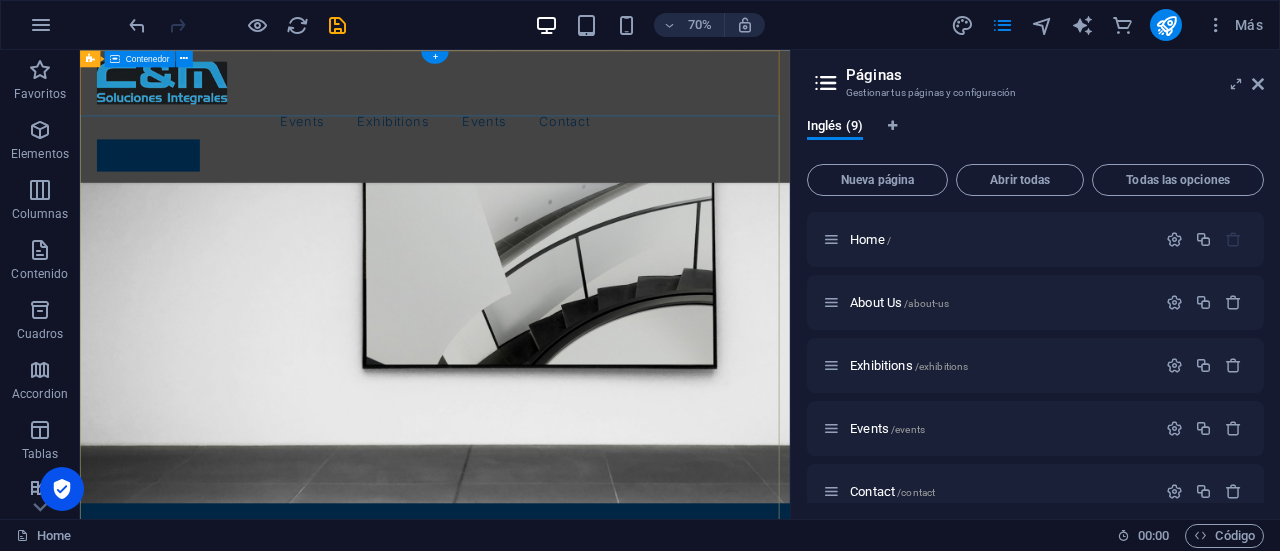 scroll, scrollTop: 0, scrollLeft: 0, axis: both 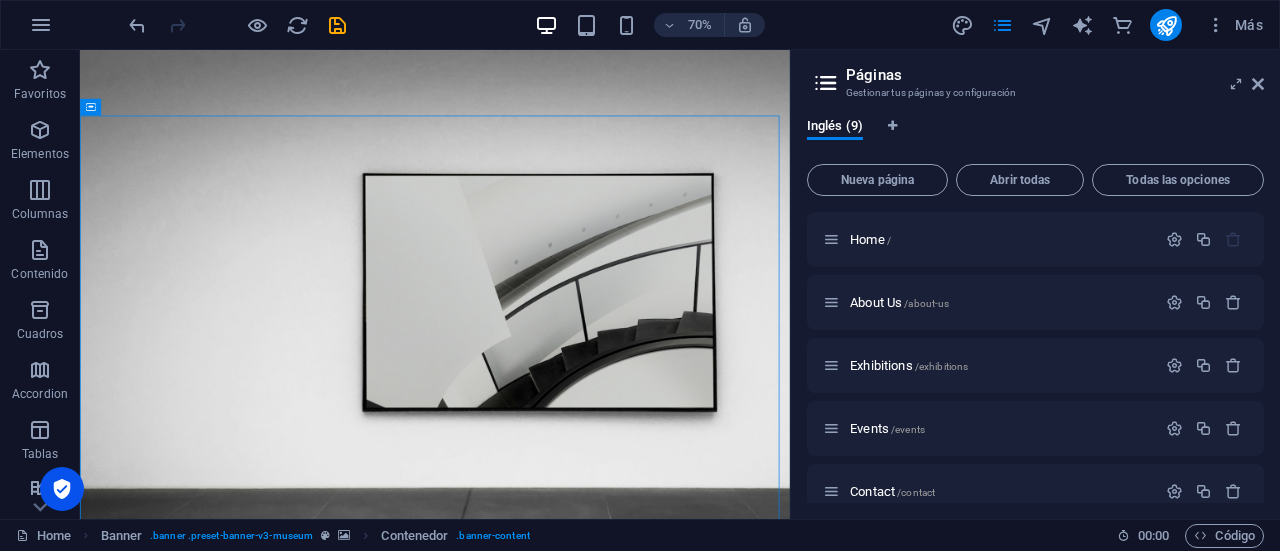 click on "Inglés (9)" at bounding box center (1035, 137) 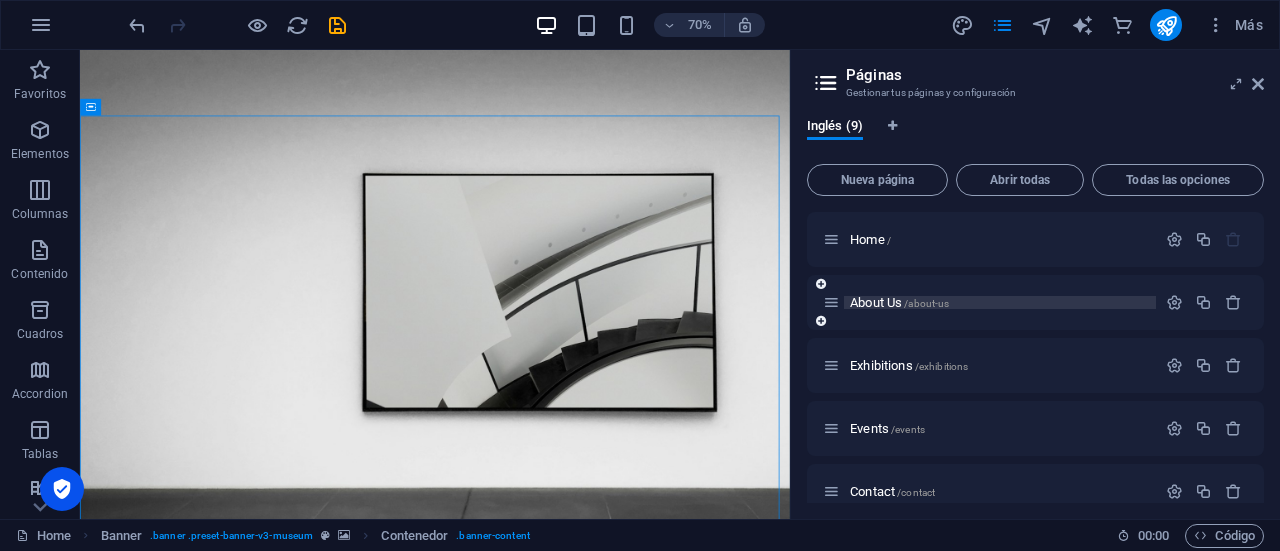 click on "About Us /about-us" at bounding box center [899, 302] 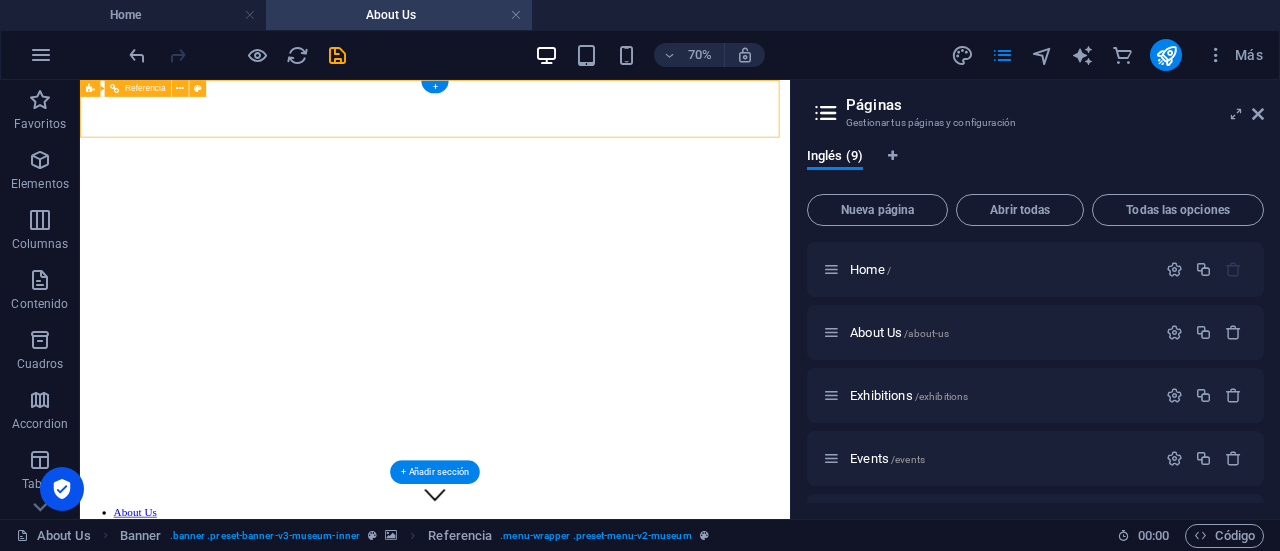 scroll, scrollTop: 0, scrollLeft: 0, axis: both 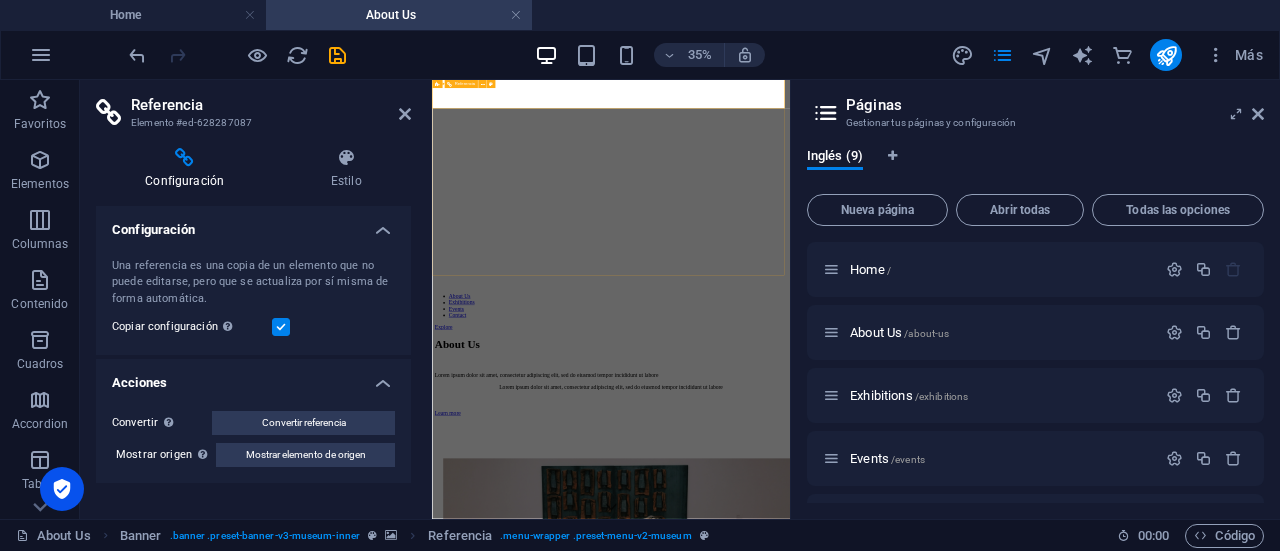 click on "About Us Exhibitions Events Contact" at bounding box center [943, 725] 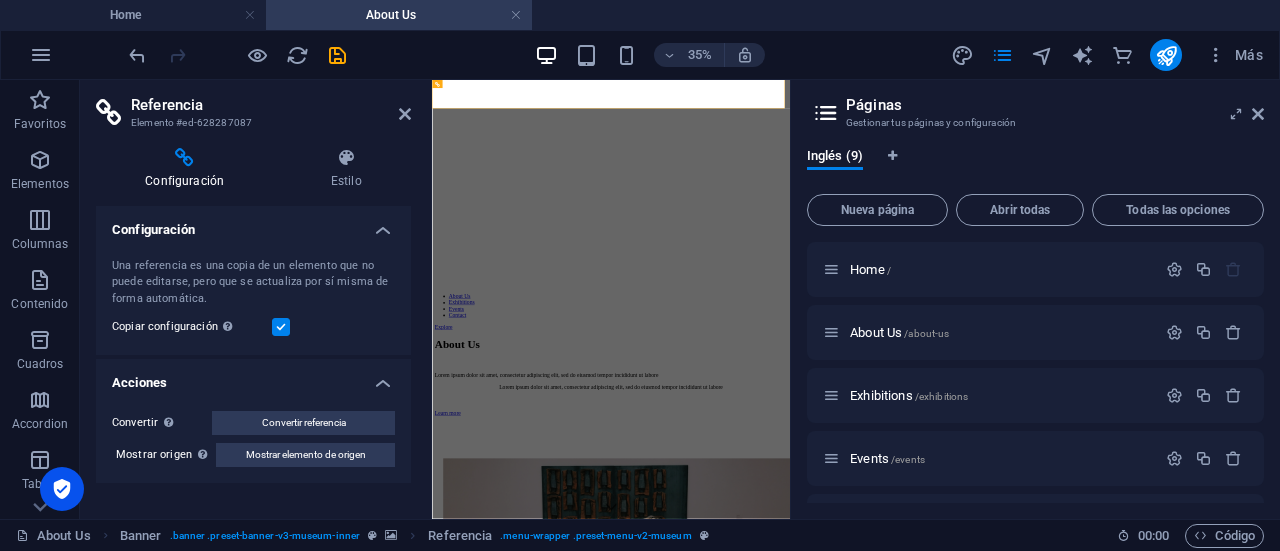 click on "Páginas Gestionar tus páginas y configuración Inglés (9) Nueva página Abrir todas Todas las opciones Home / About Us /about-us Exhibitions /exhibitions Events /events Contact /contact Privacy /privacy Legal Notice /legal-notice Exhibitions: Single Page Layout /exhibitions-single-page-layout Events: Single Page Layout /events-single-page-layout" at bounding box center (1035, 299) 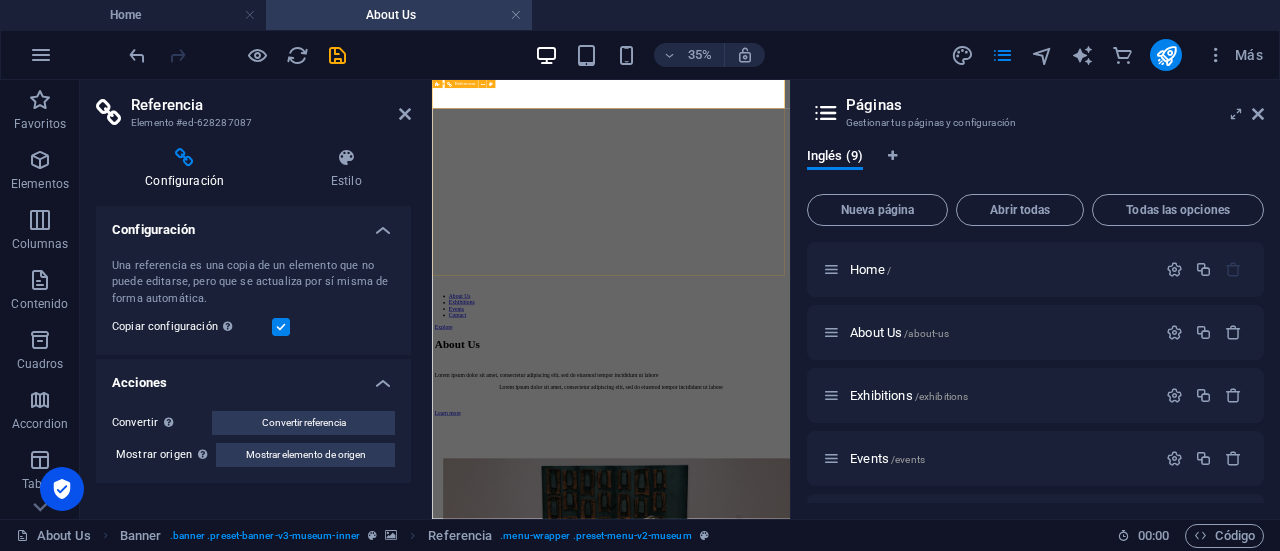 click at bounding box center (943, 660) 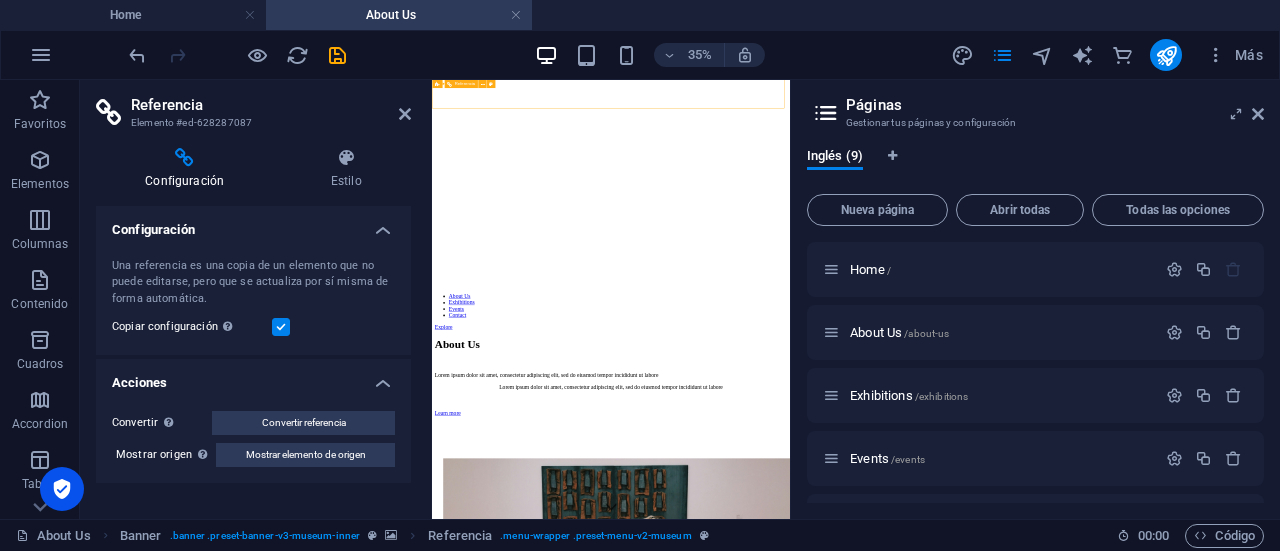 click at bounding box center (943, 660) 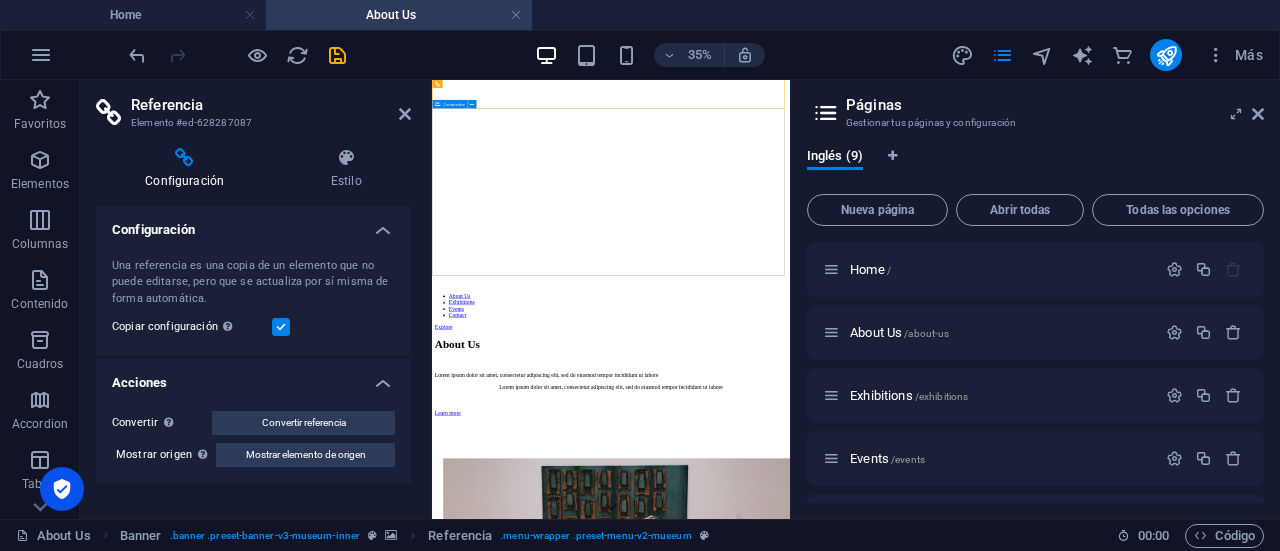 click on "About Us Lorem ipsum dolor sit amet, consectetur adipiscing elit, sed do eiusmod tempor incididunt ut labore Lorem ipsum dolor sit amet, consectetur adipiscing elit, sed do eiusmod tempor incididunt ut labore Learn more" at bounding box center (943, 918) 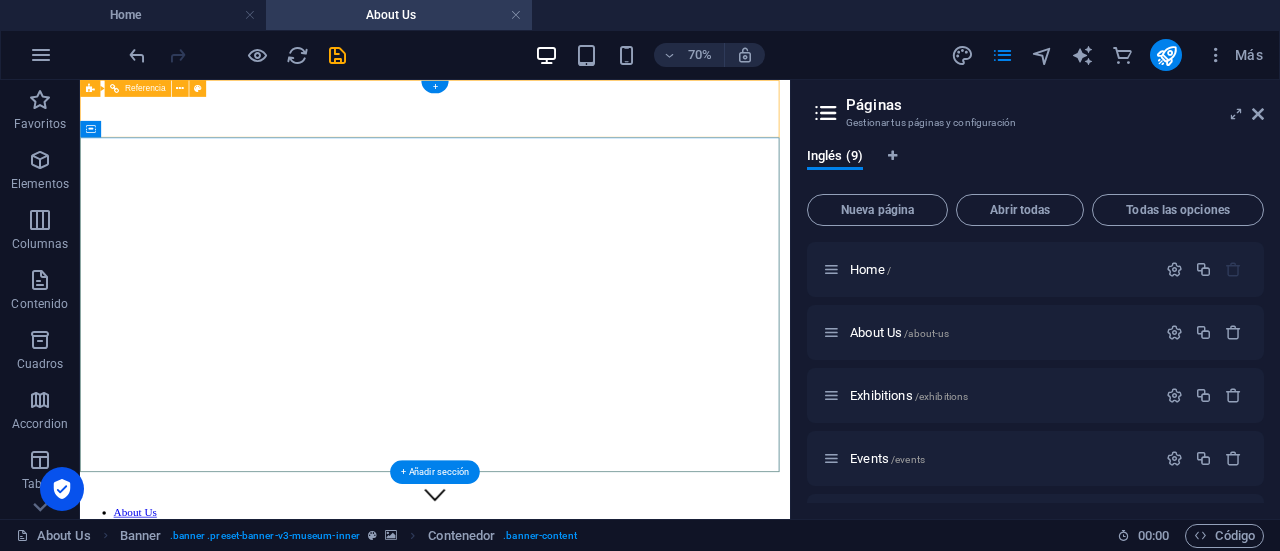 click at bounding box center [587, 660] 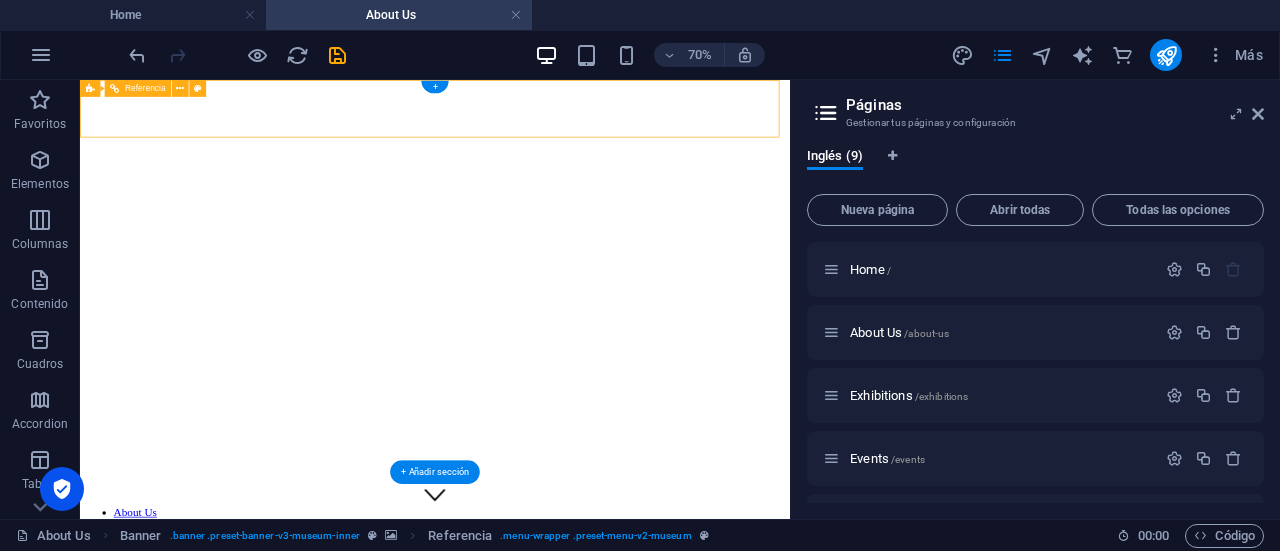 click at bounding box center [587, 660] 